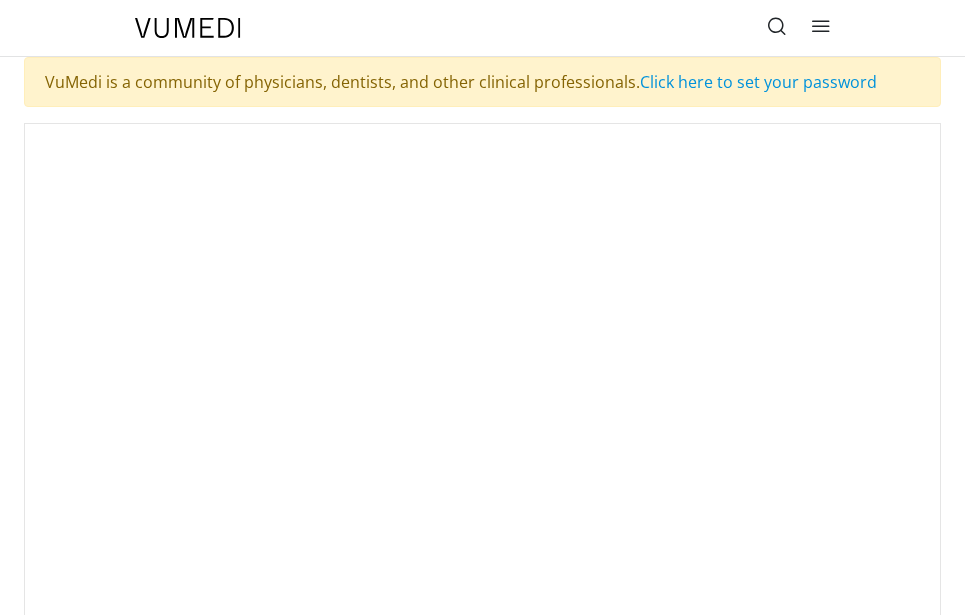 scroll, scrollTop: 0, scrollLeft: 0, axis: both 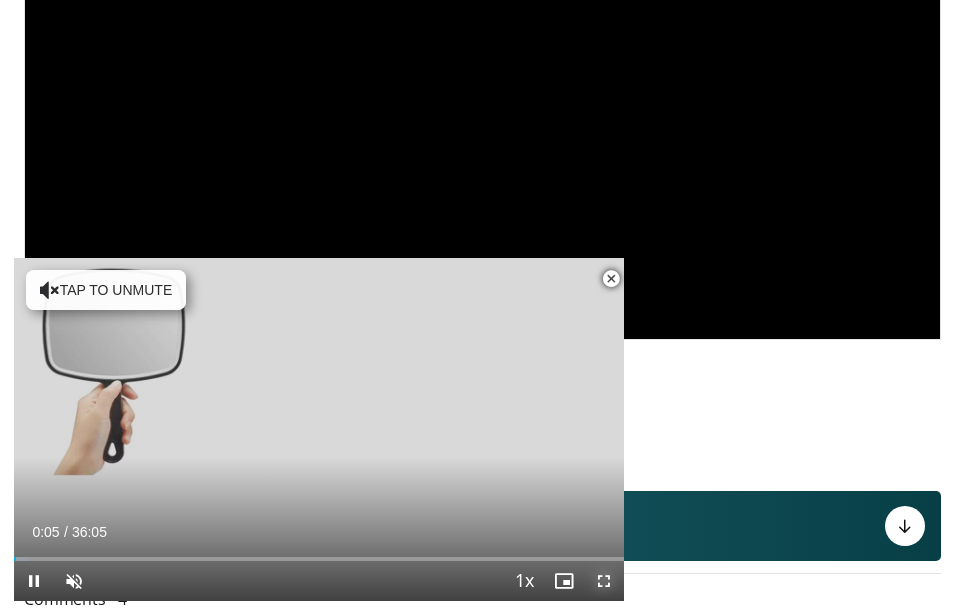 click at bounding box center [604, 581] 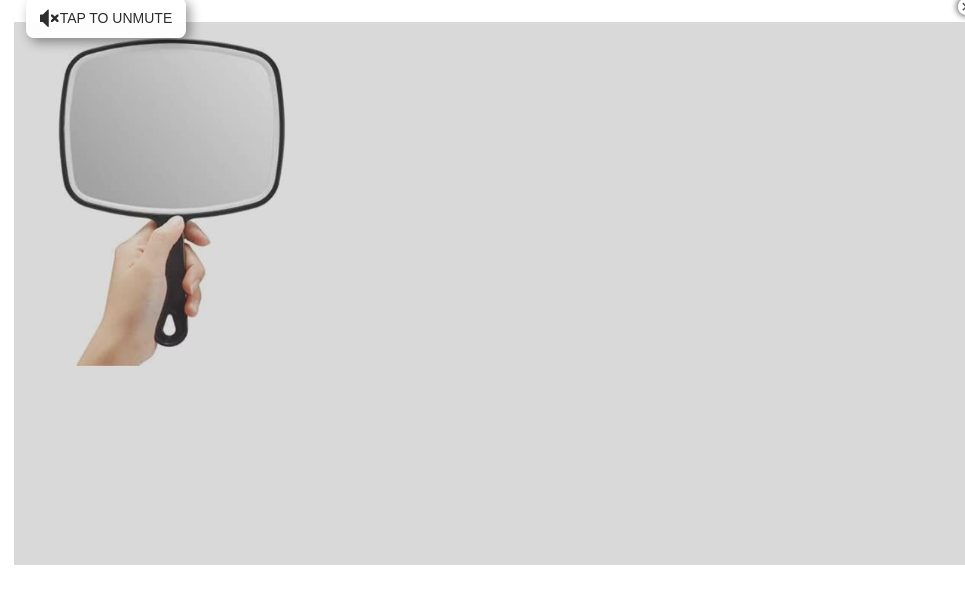 scroll, scrollTop: 358, scrollLeft: 0, axis: vertical 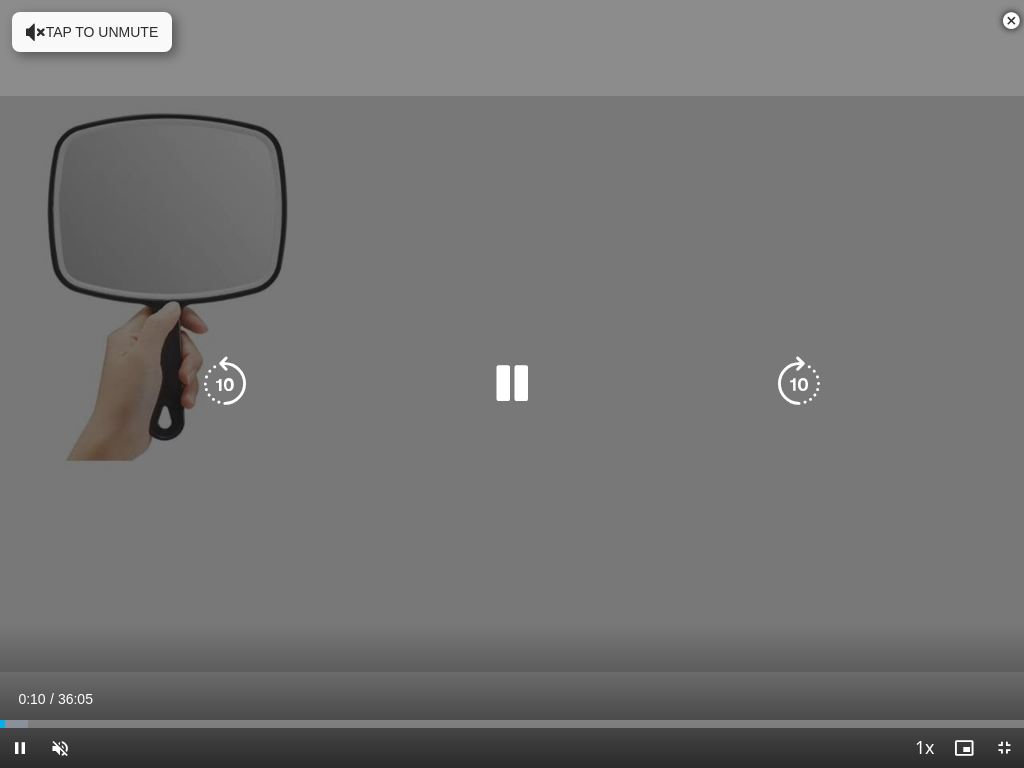 click on "Tap to unmute" at bounding box center [512, 384] 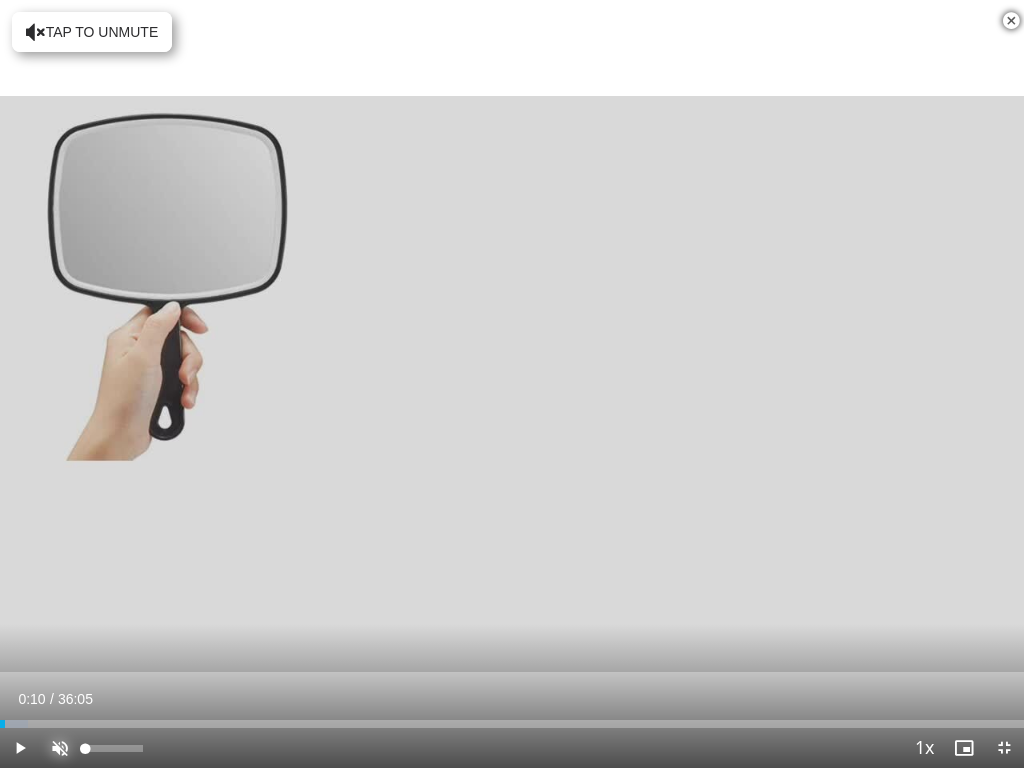click at bounding box center (60, 748) 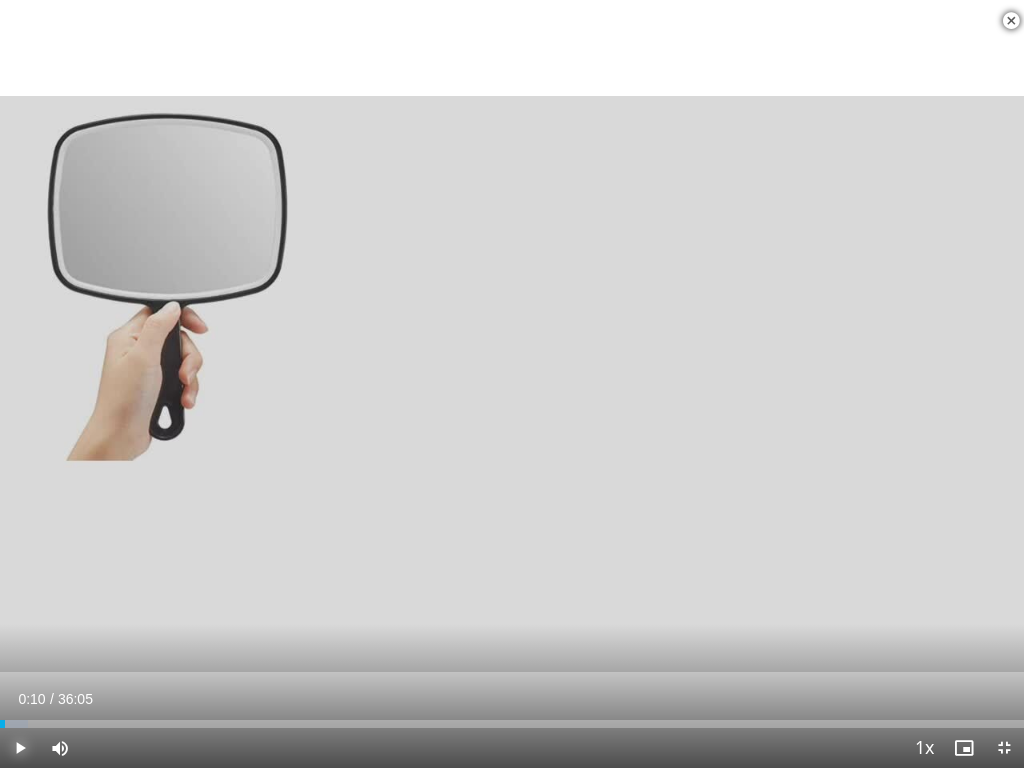 click at bounding box center [20, 748] 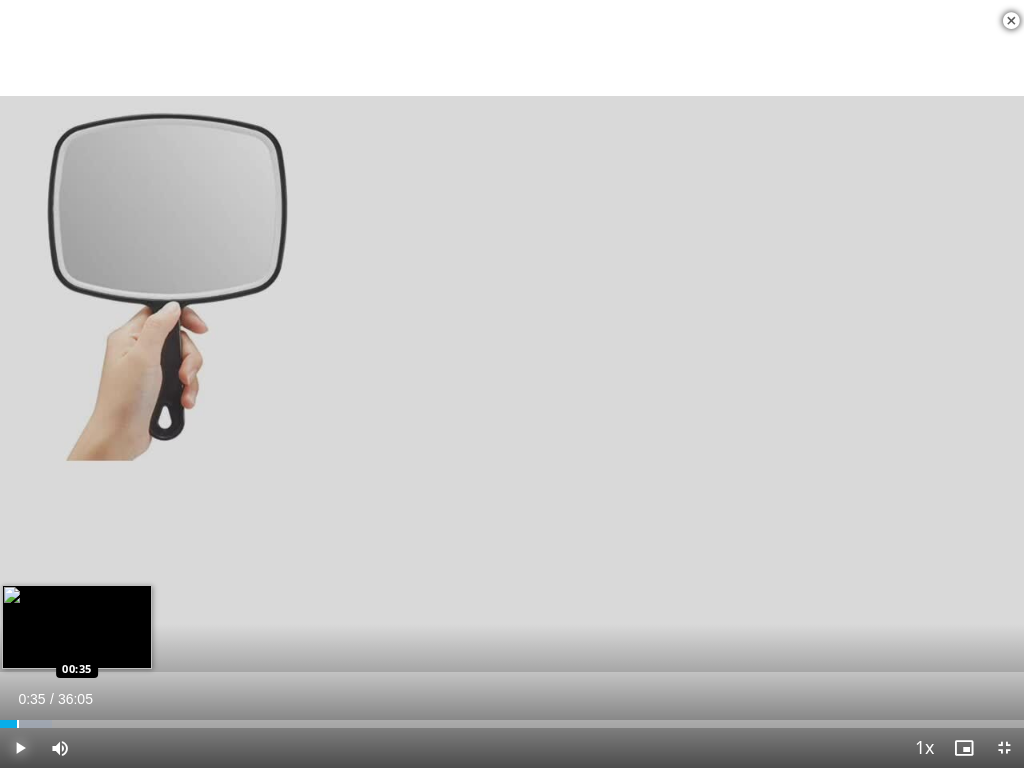 click at bounding box center (18, 724) 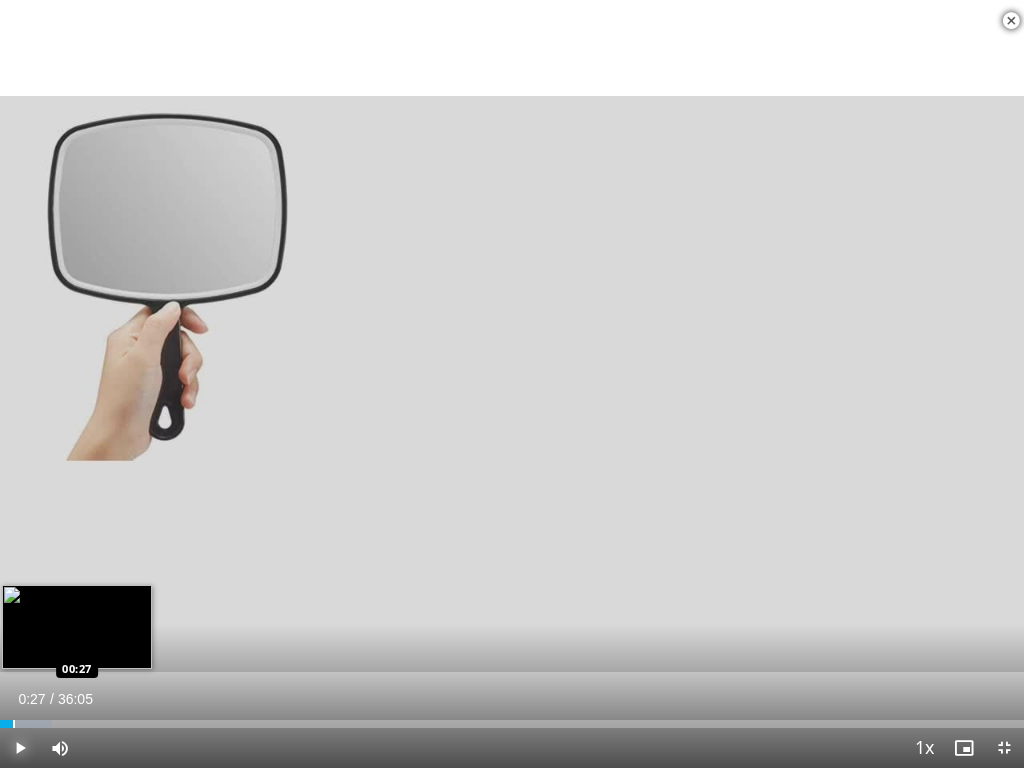 click at bounding box center (14, 724) 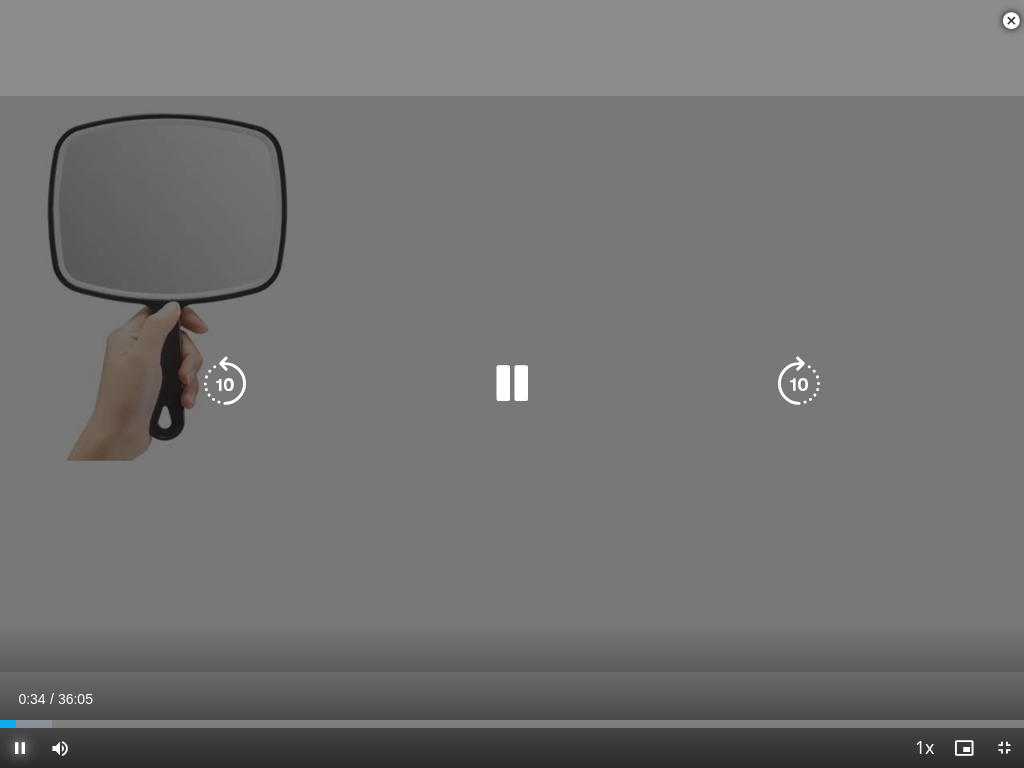 click at bounding box center (20, 748) 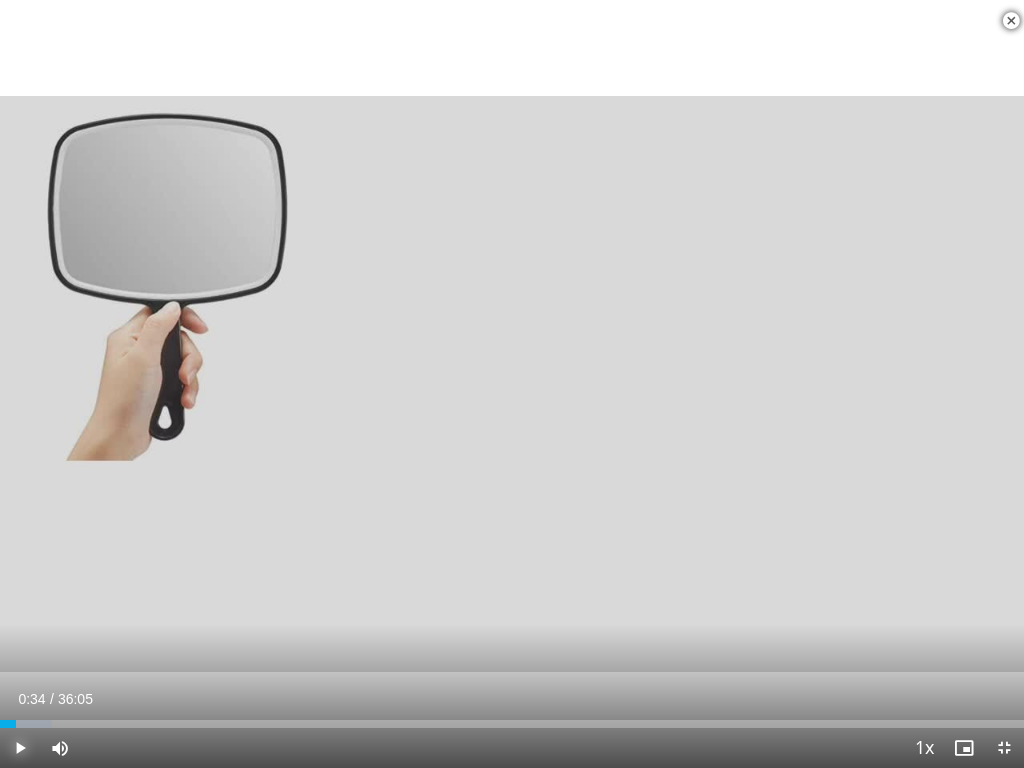 click at bounding box center (20, 748) 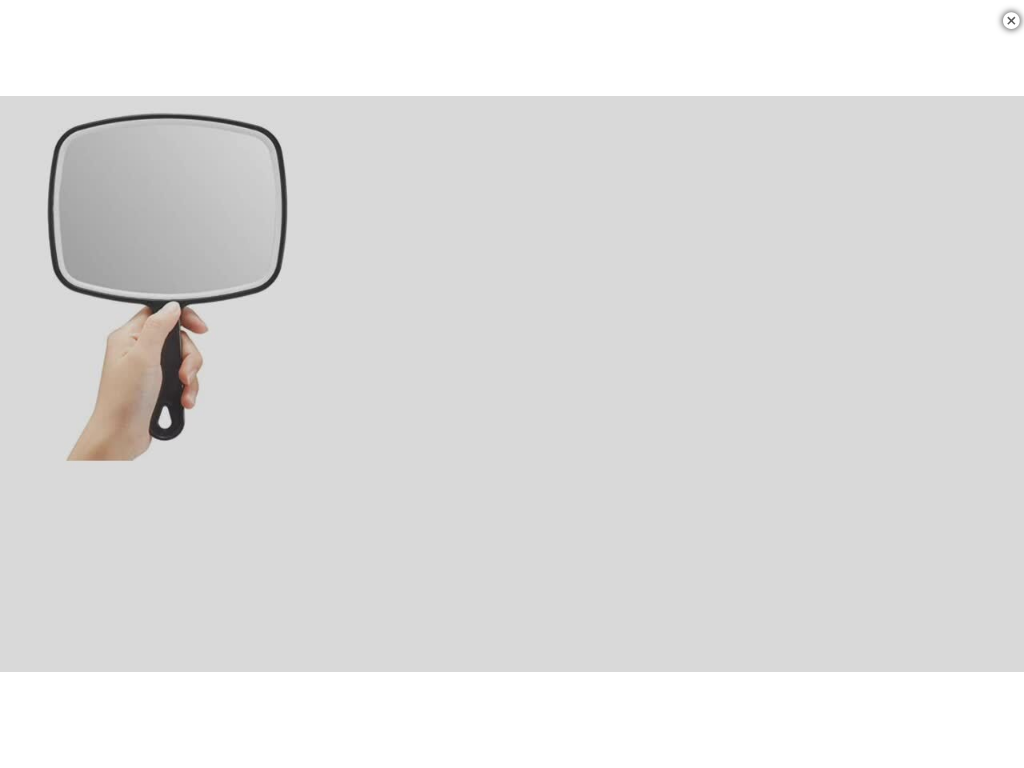 click on "Tap to unmute" at bounding box center [512, 384] 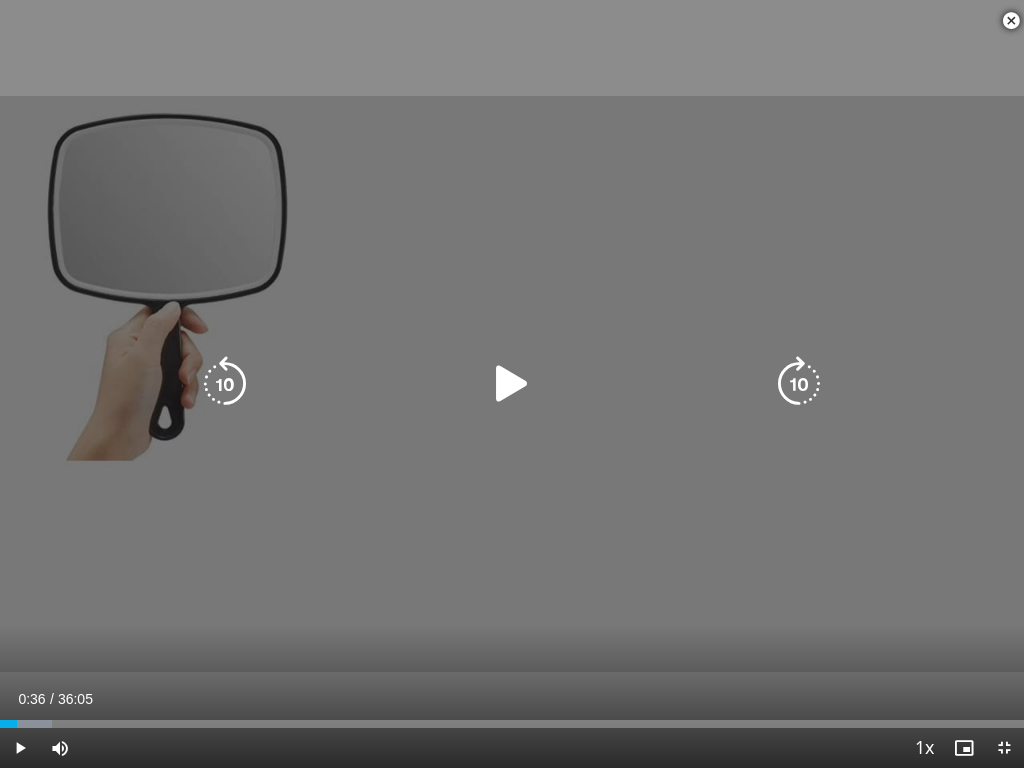 click on "Tap to unmute" at bounding box center [512, 384] 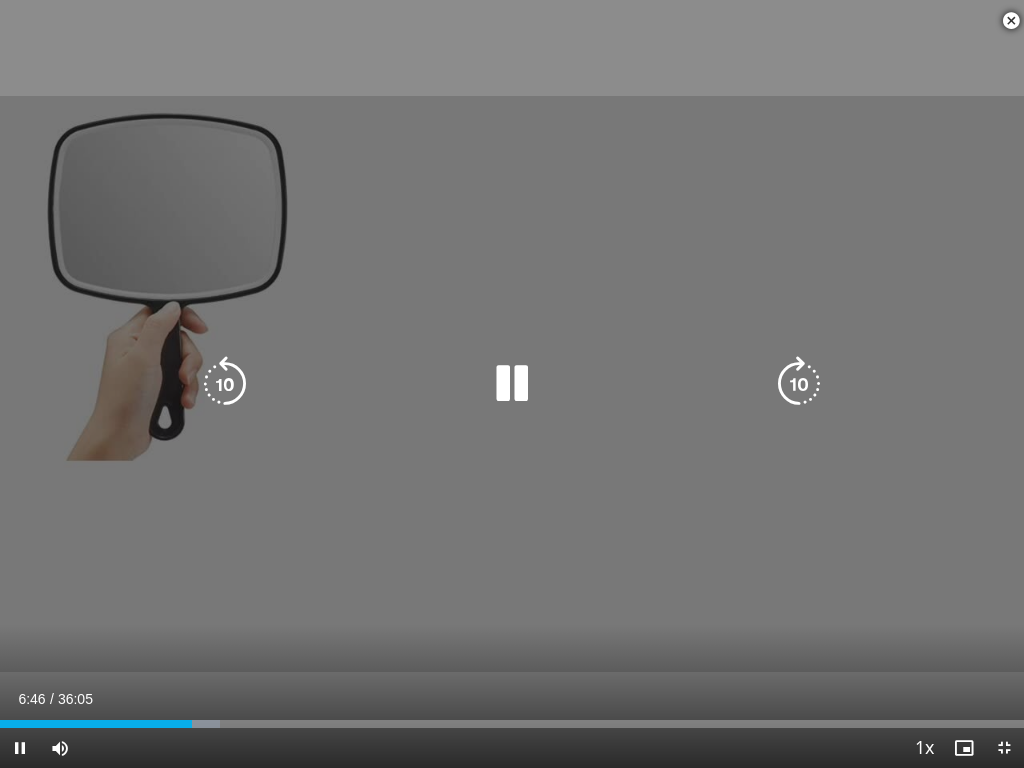 click at bounding box center [225, 384] 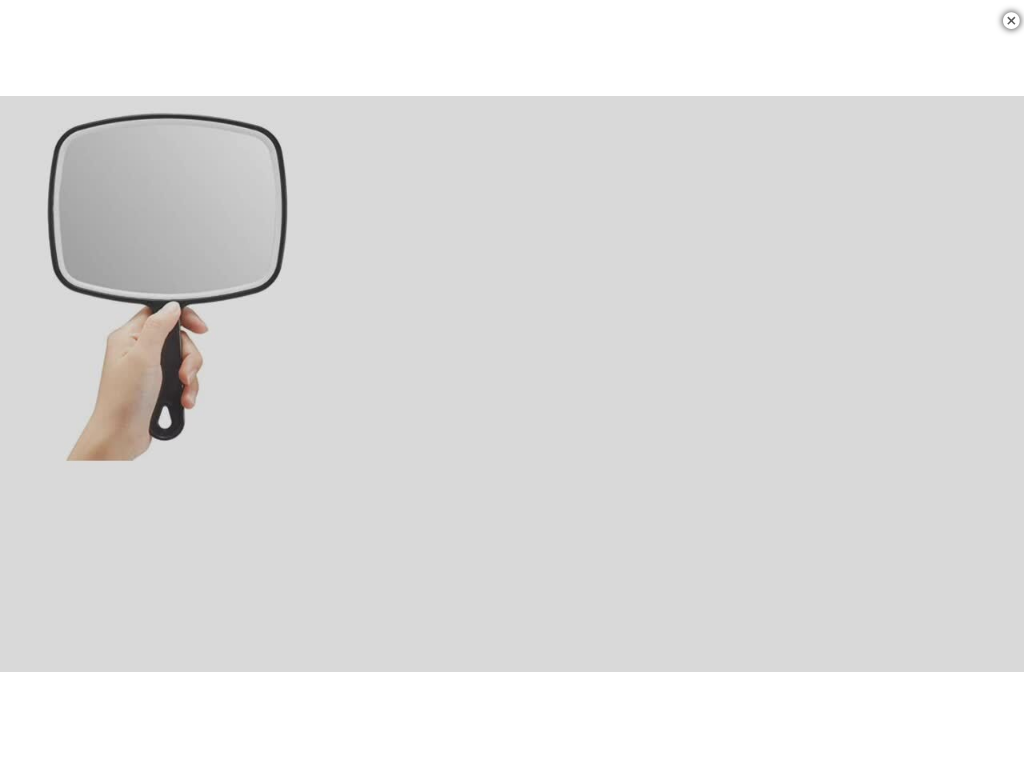 click on "**********" at bounding box center [512, 384] 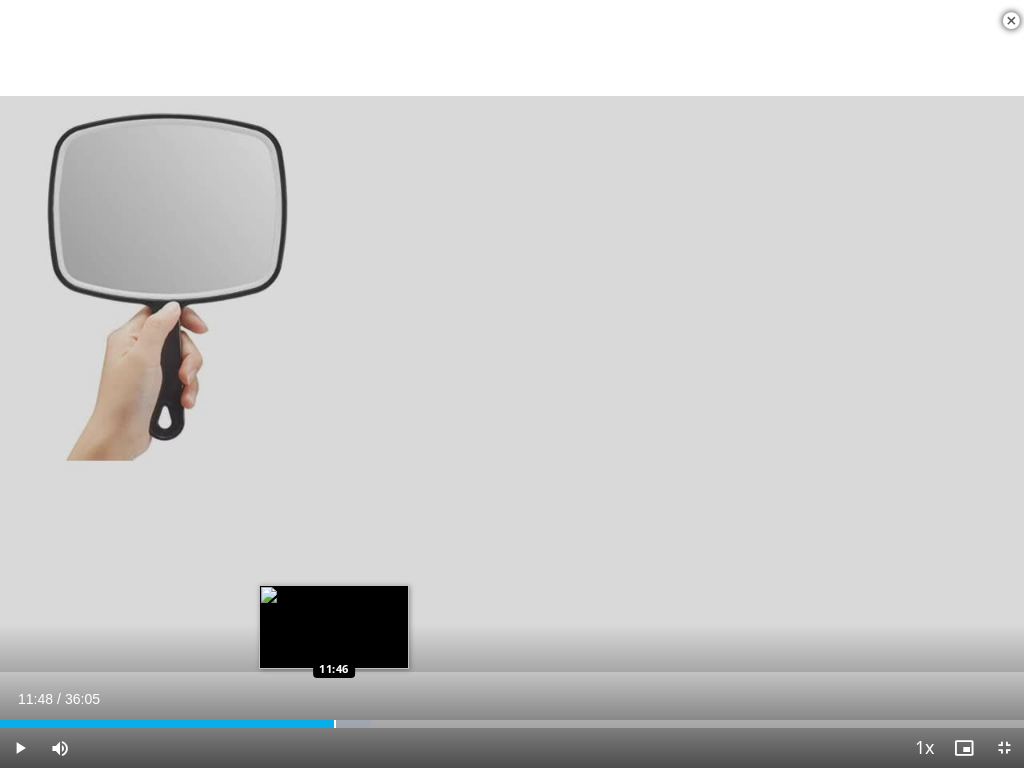click at bounding box center (335, 724) 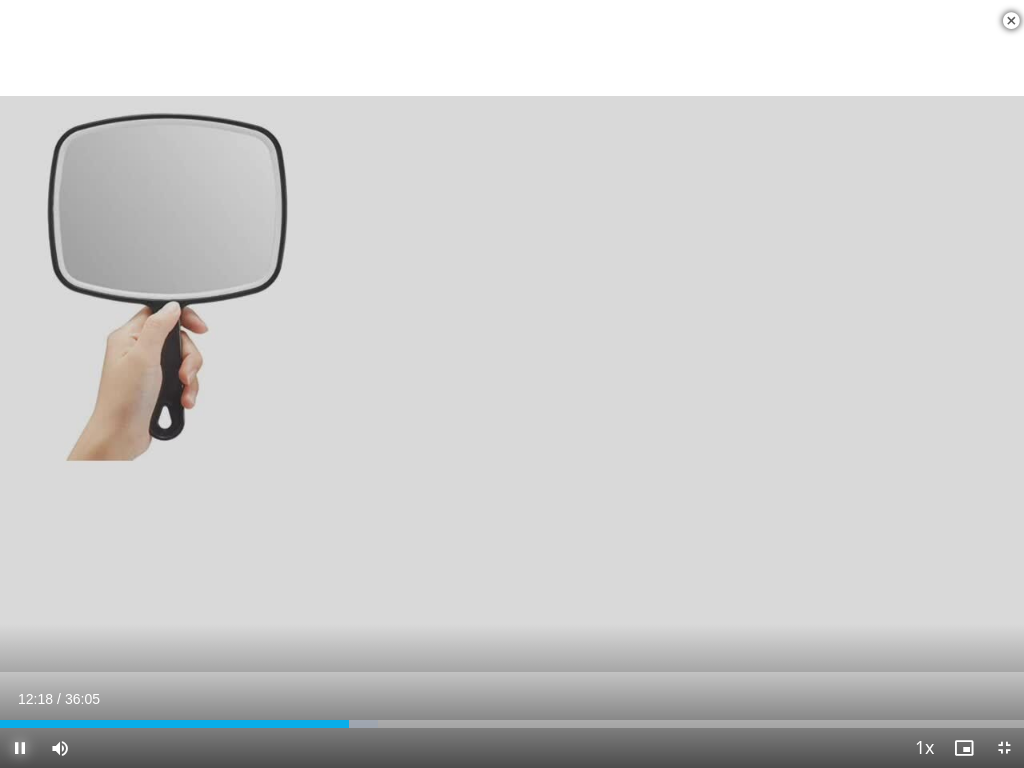 click at bounding box center (20, 748) 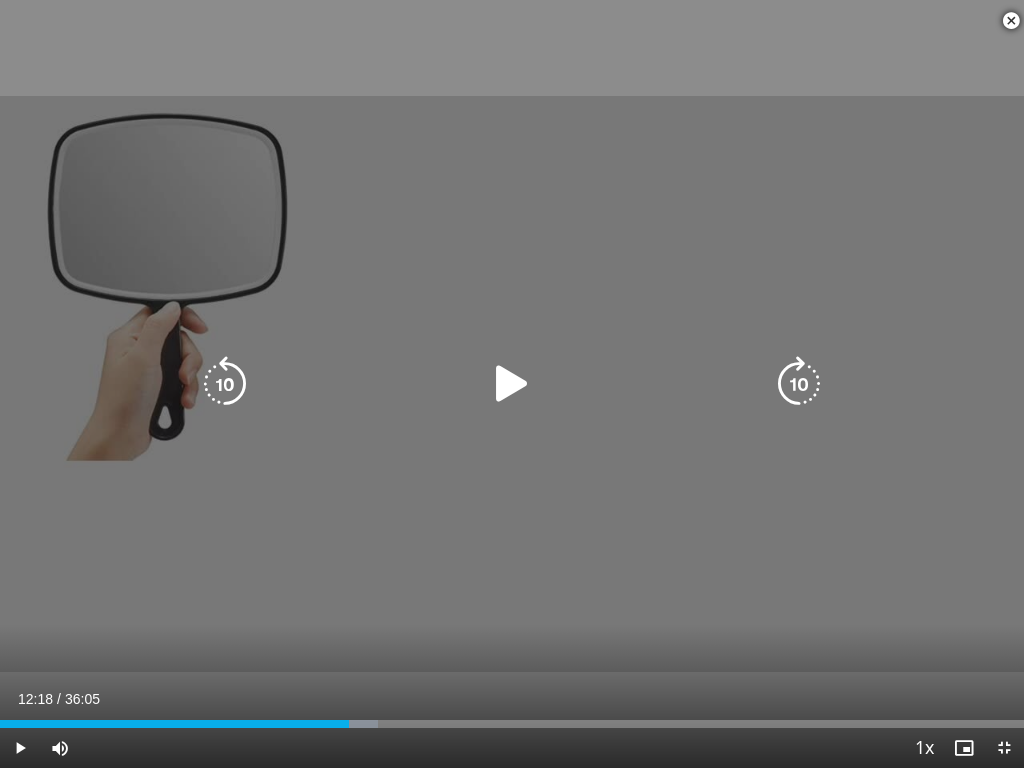 click at bounding box center (512, 384) 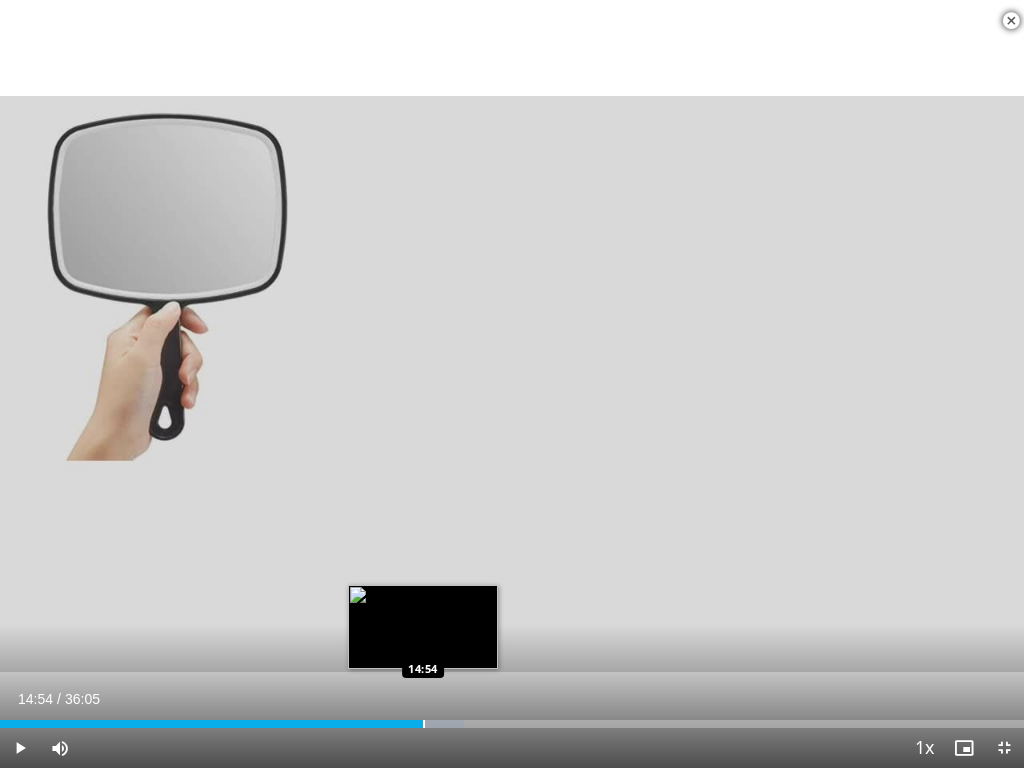 click on "Loaded :  [PERCENT] [TIME] [TIME]" at bounding box center [512, 718] 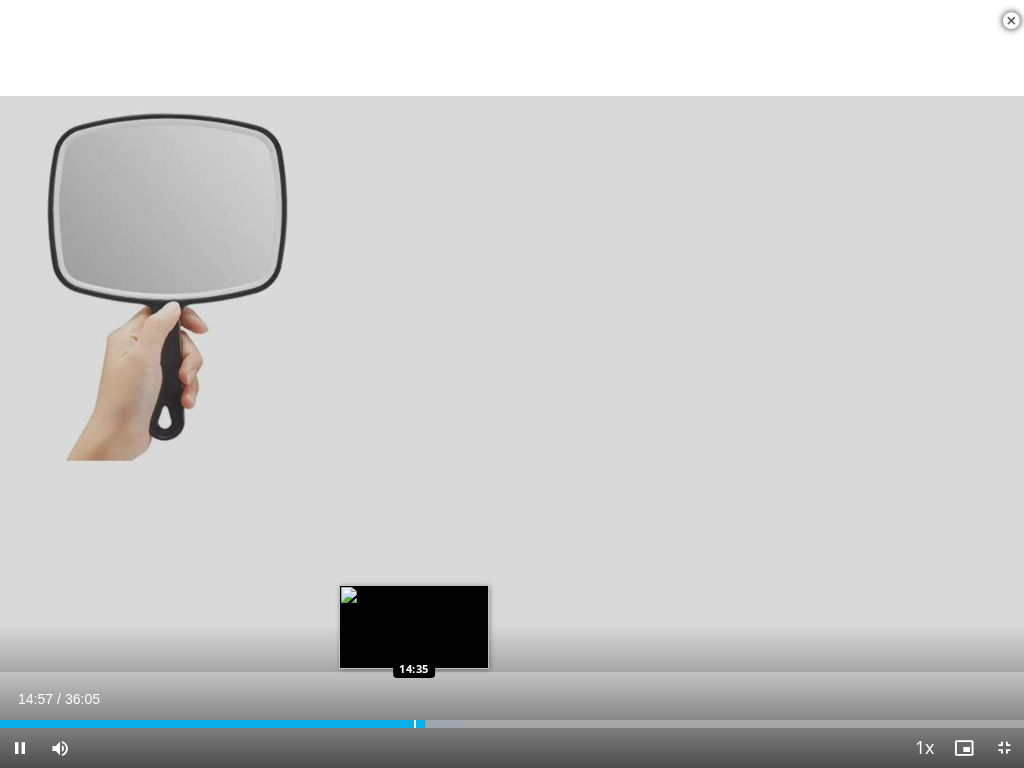 click at bounding box center (415, 724) 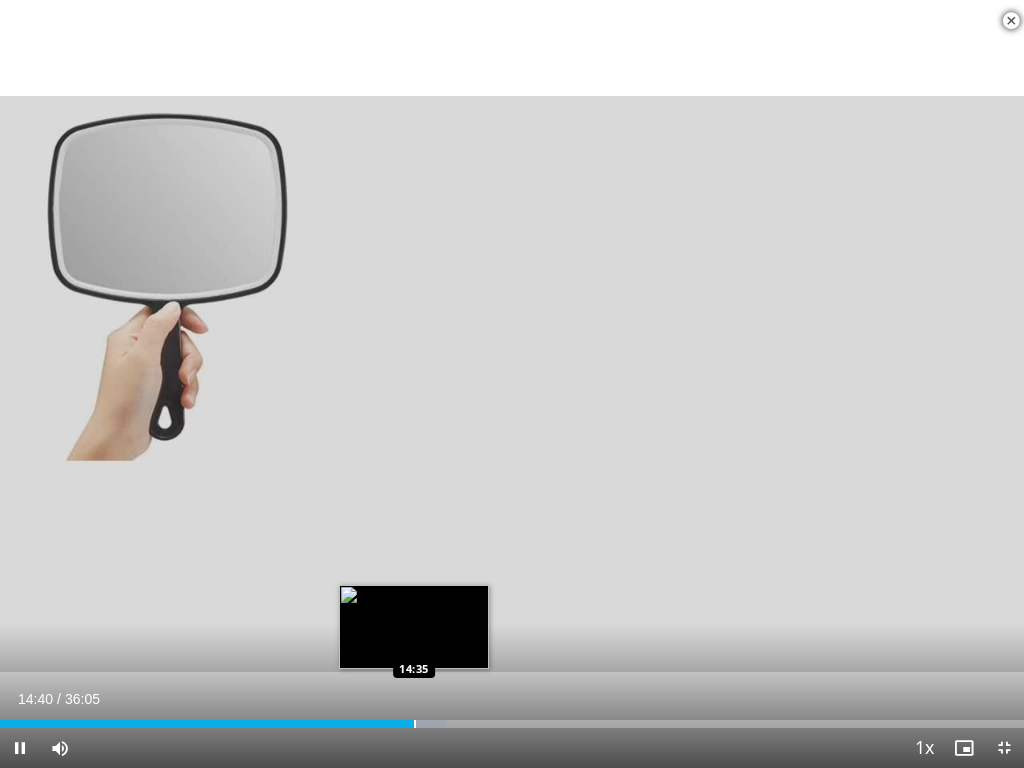 click at bounding box center [415, 724] 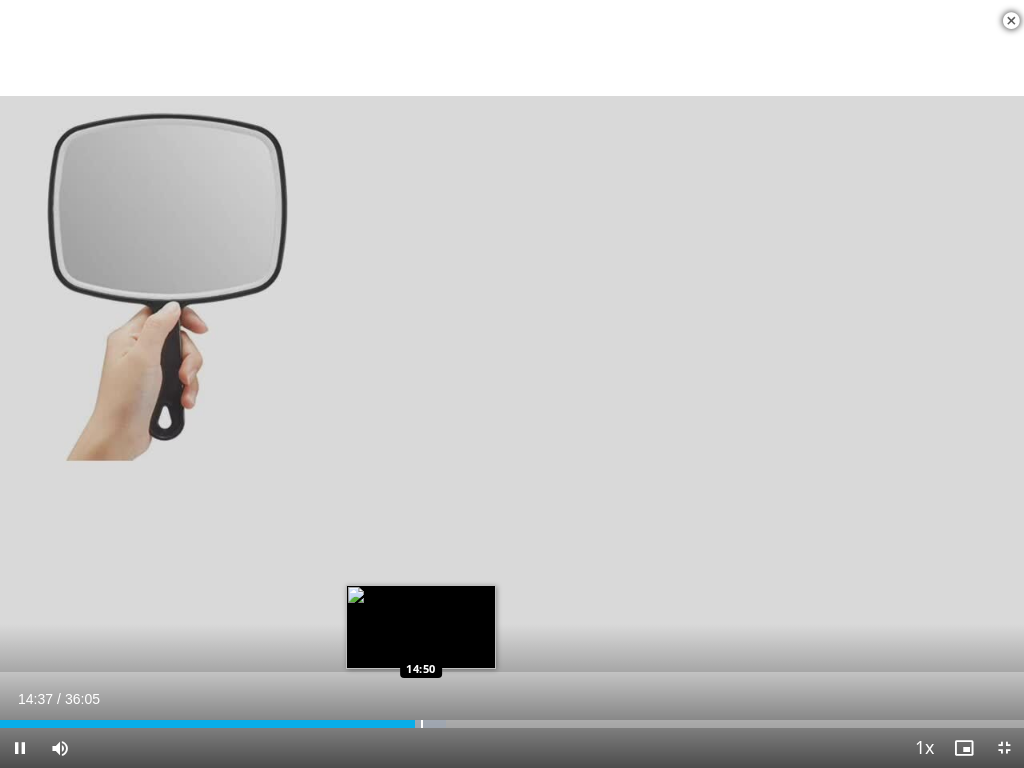 click on "Loaded :  43.53% 14:37 14:50" at bounding box center (512, 718) 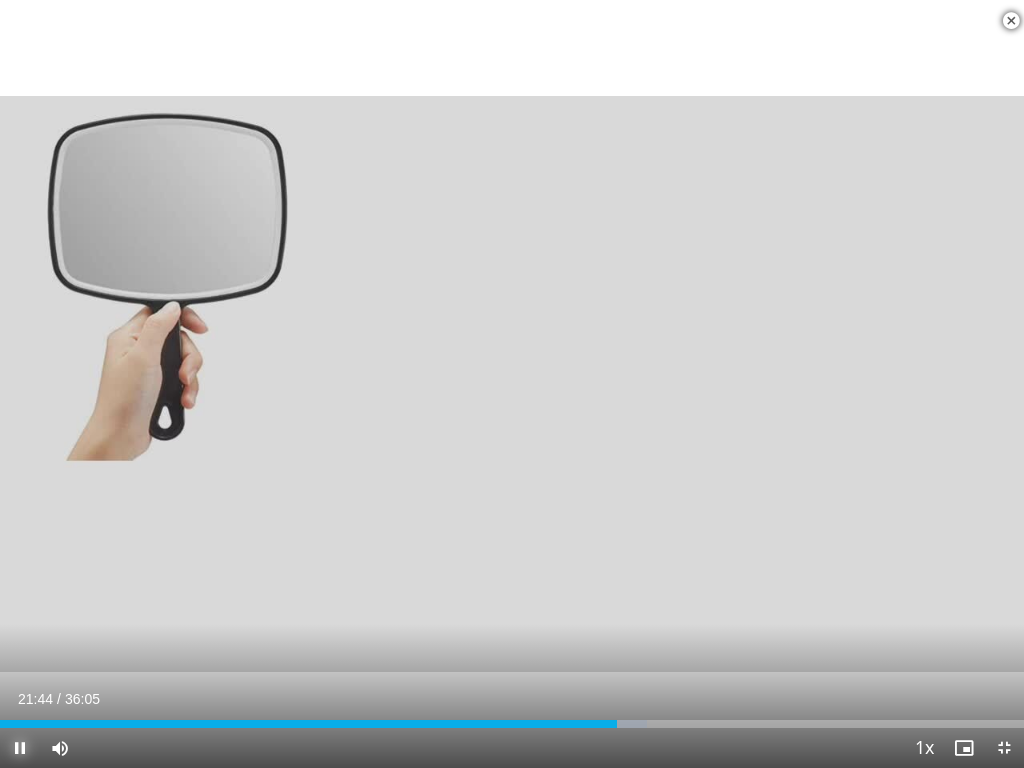 click at bounding box center [20, 748] 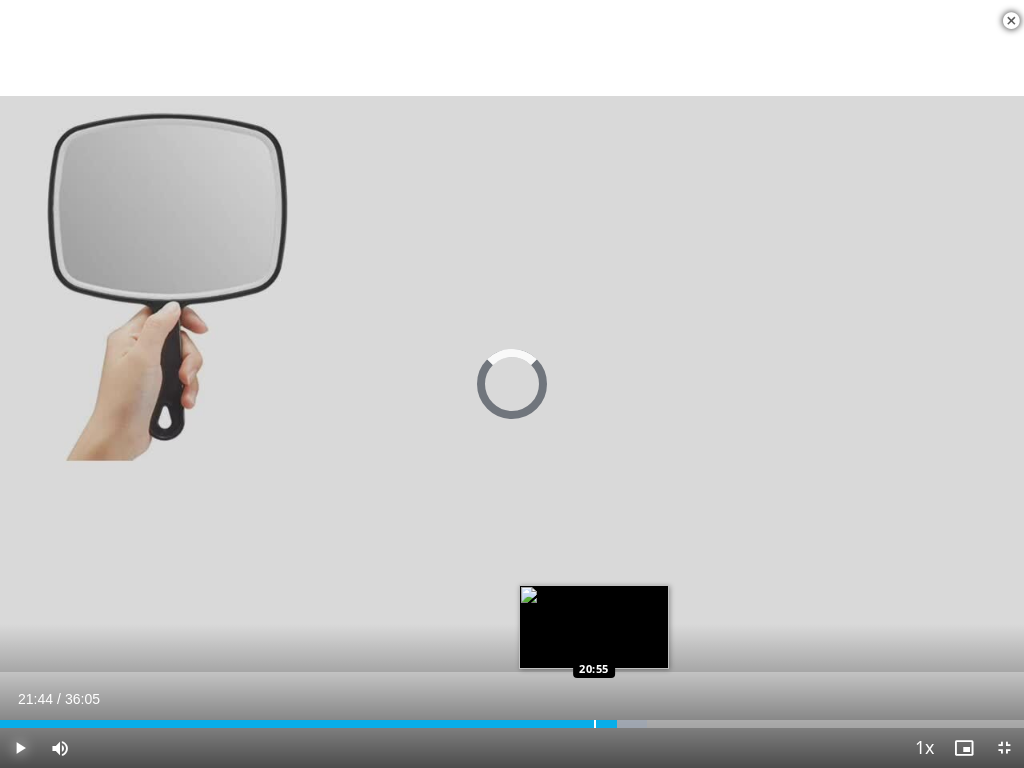 click at bounding box center [595, 724] 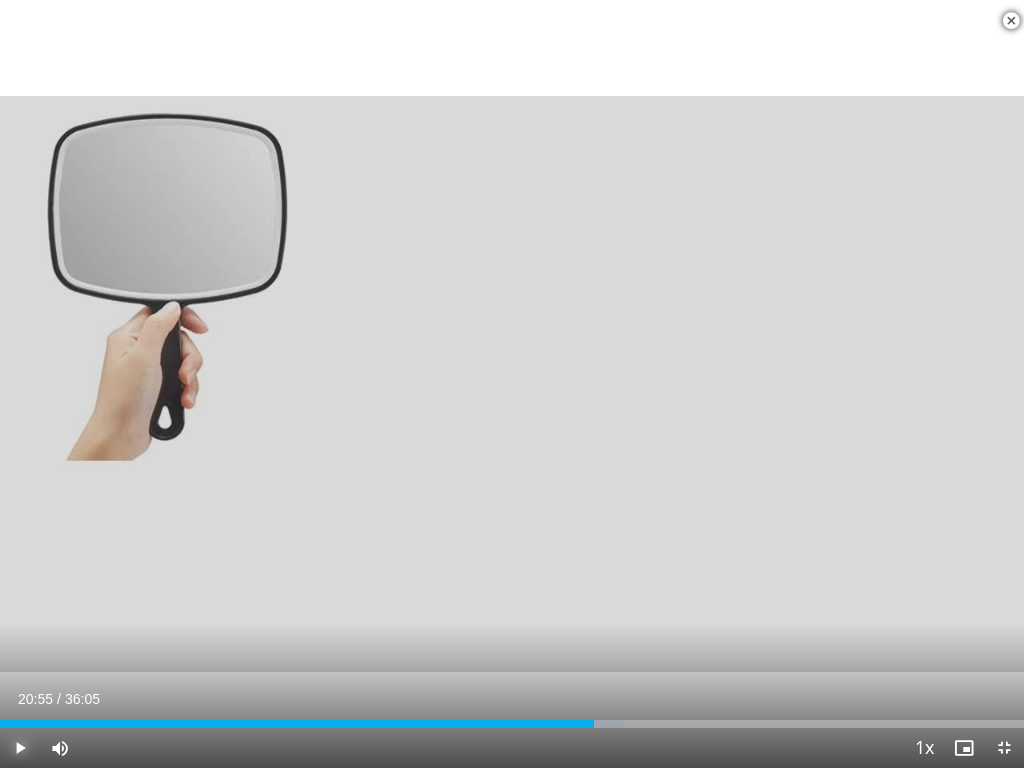 click at bounding box center [20, 748] 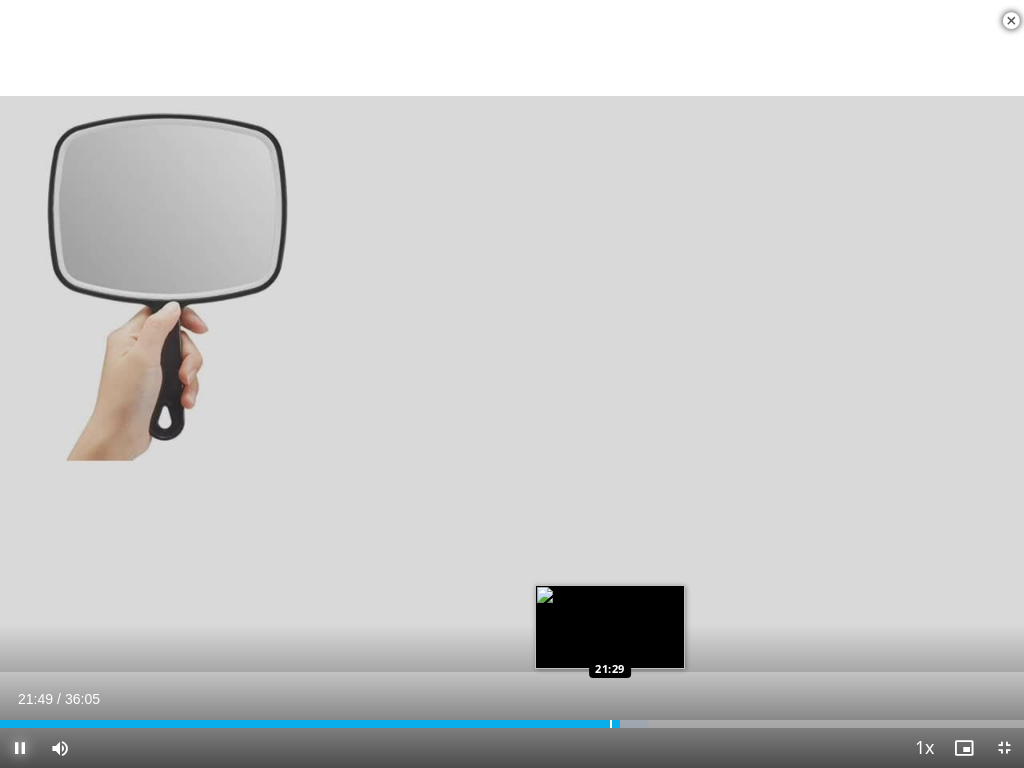 click on "Loaded :  63.28% 21:50 21:29" at bounding box center (512, 718) 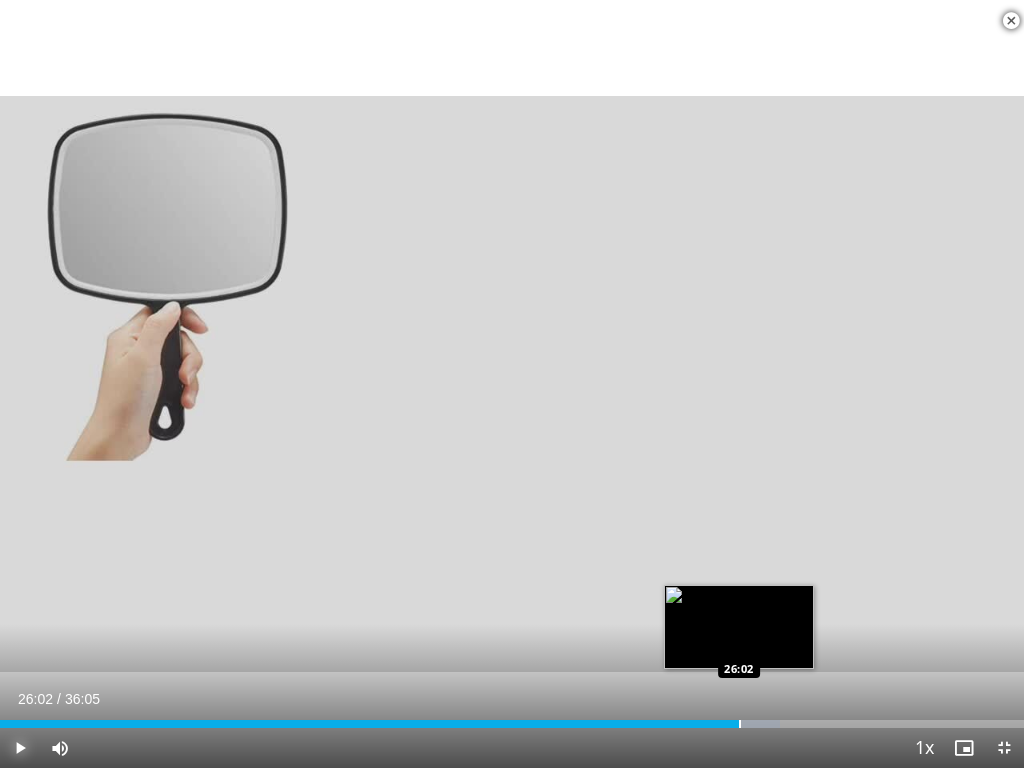click at bounding box center [740, 724] 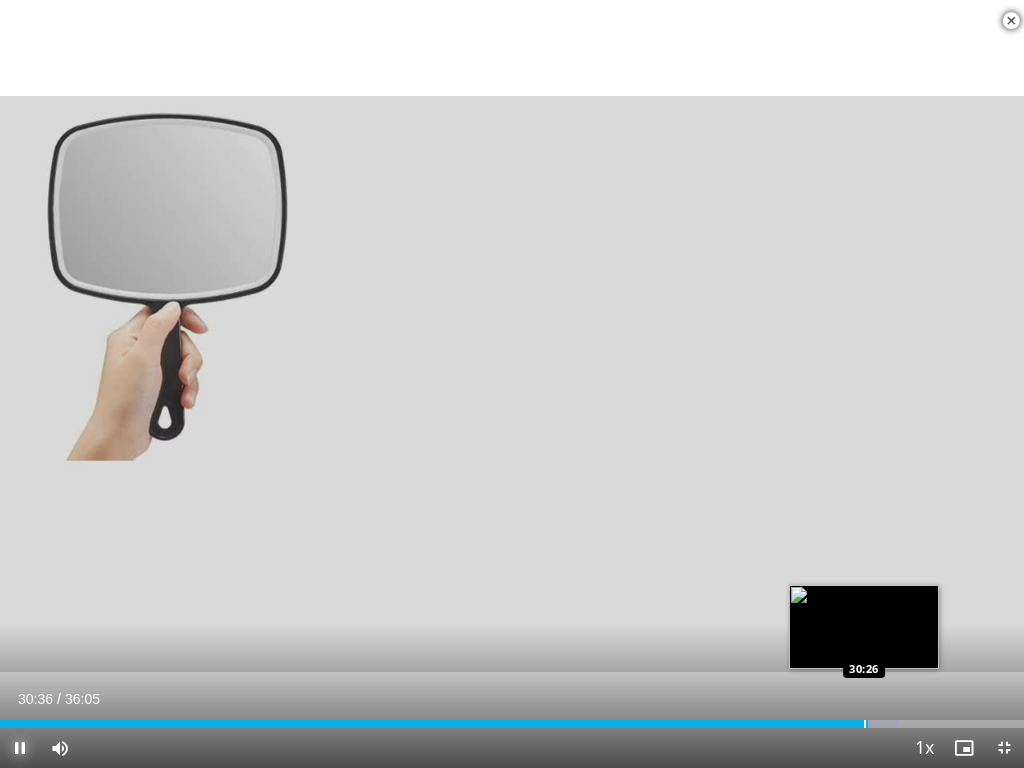 click at bounding box center (865, 724) 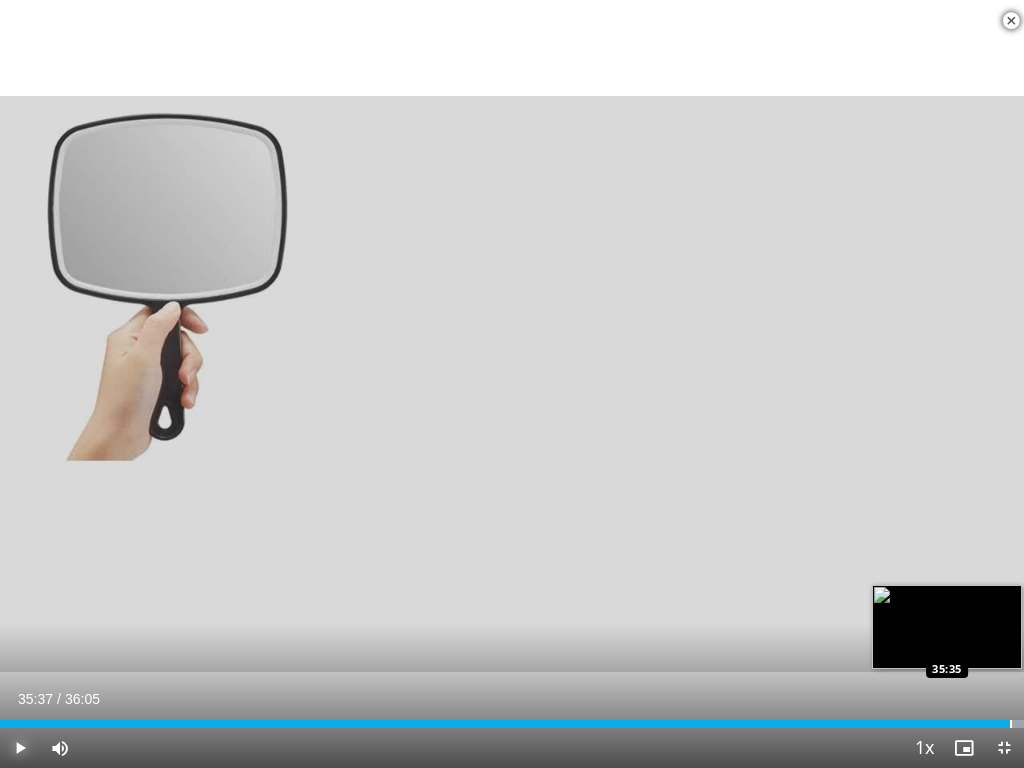 click at bounding box center (1011, 724) 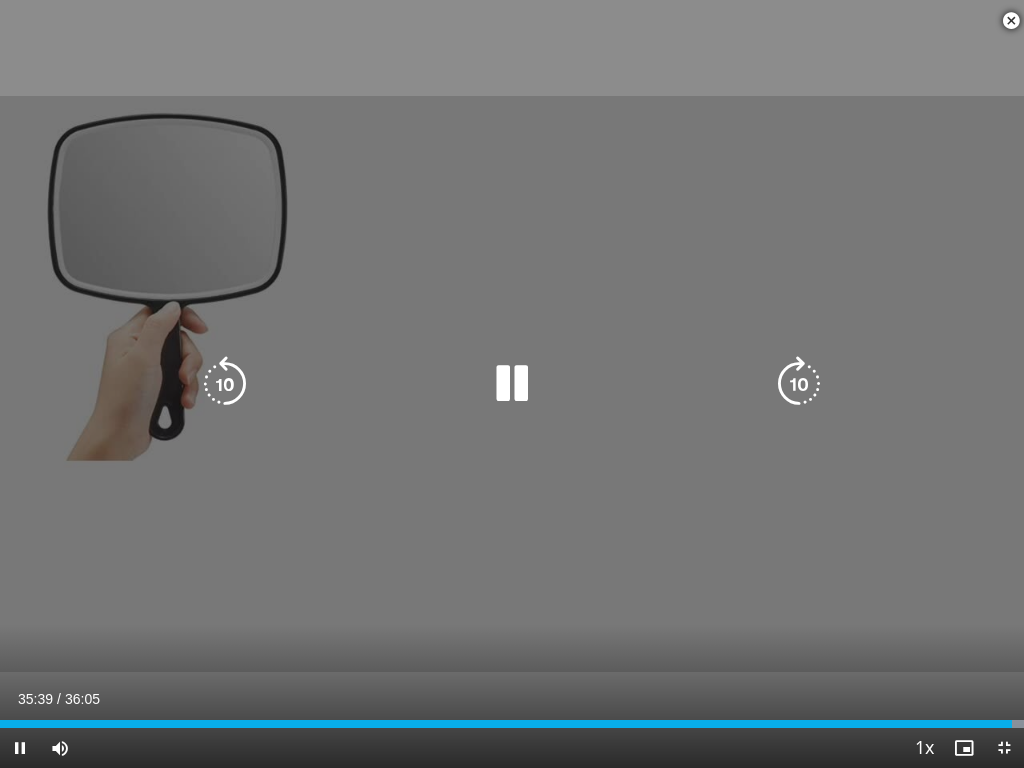 click on "Tap to unmute" at bounding box center [512, 384] 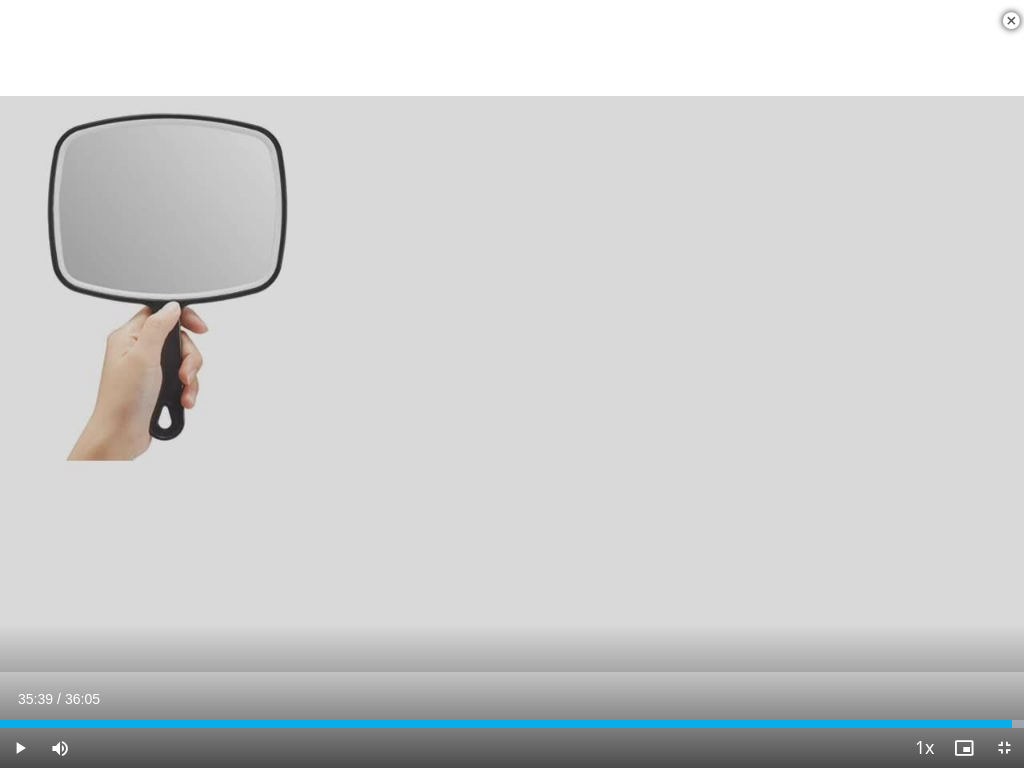 click on "Tap to unmute" at bounding box center [512, 384] 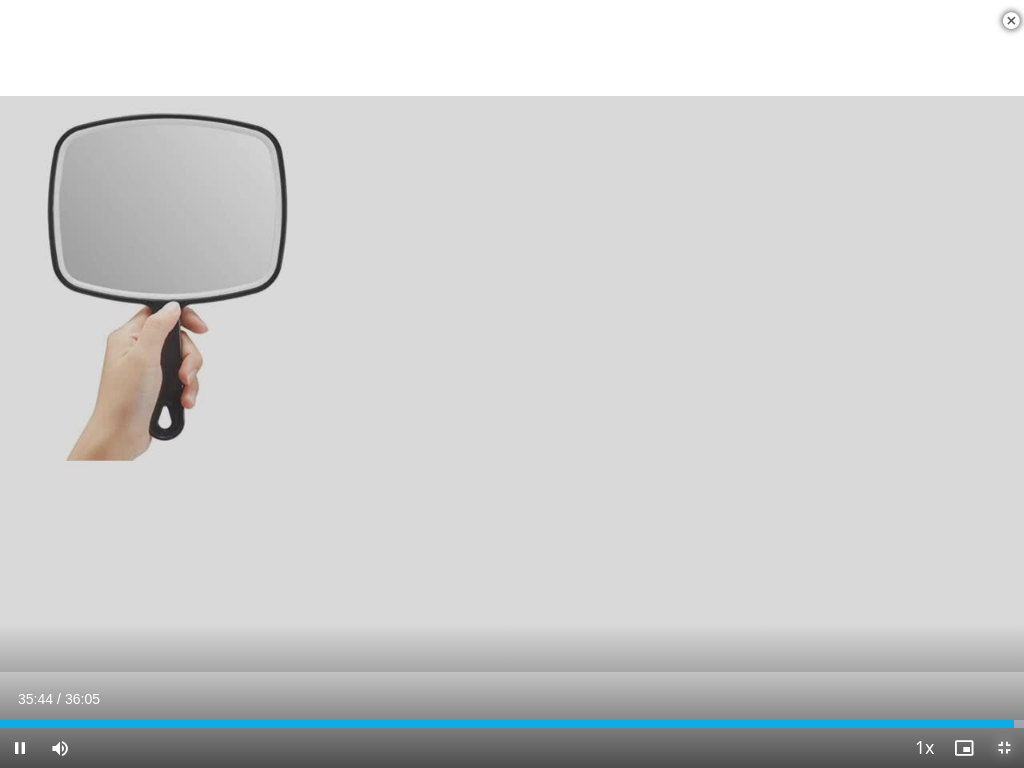 click at bounding box center [1004, 748] 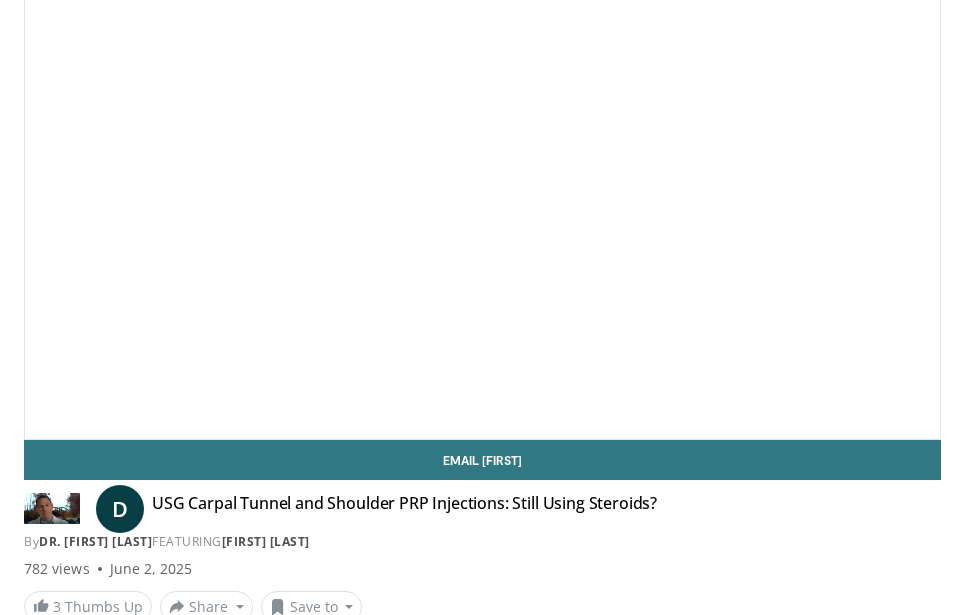 scroll, scrollTop: 200, scrollLeft: 0, axis: vertical 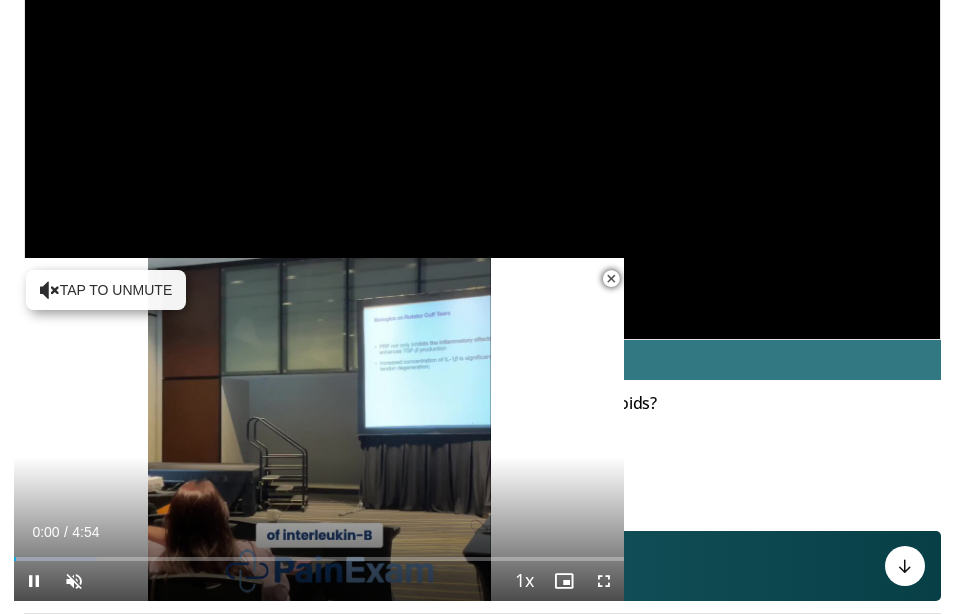 click at bounding box center (611, 279) 